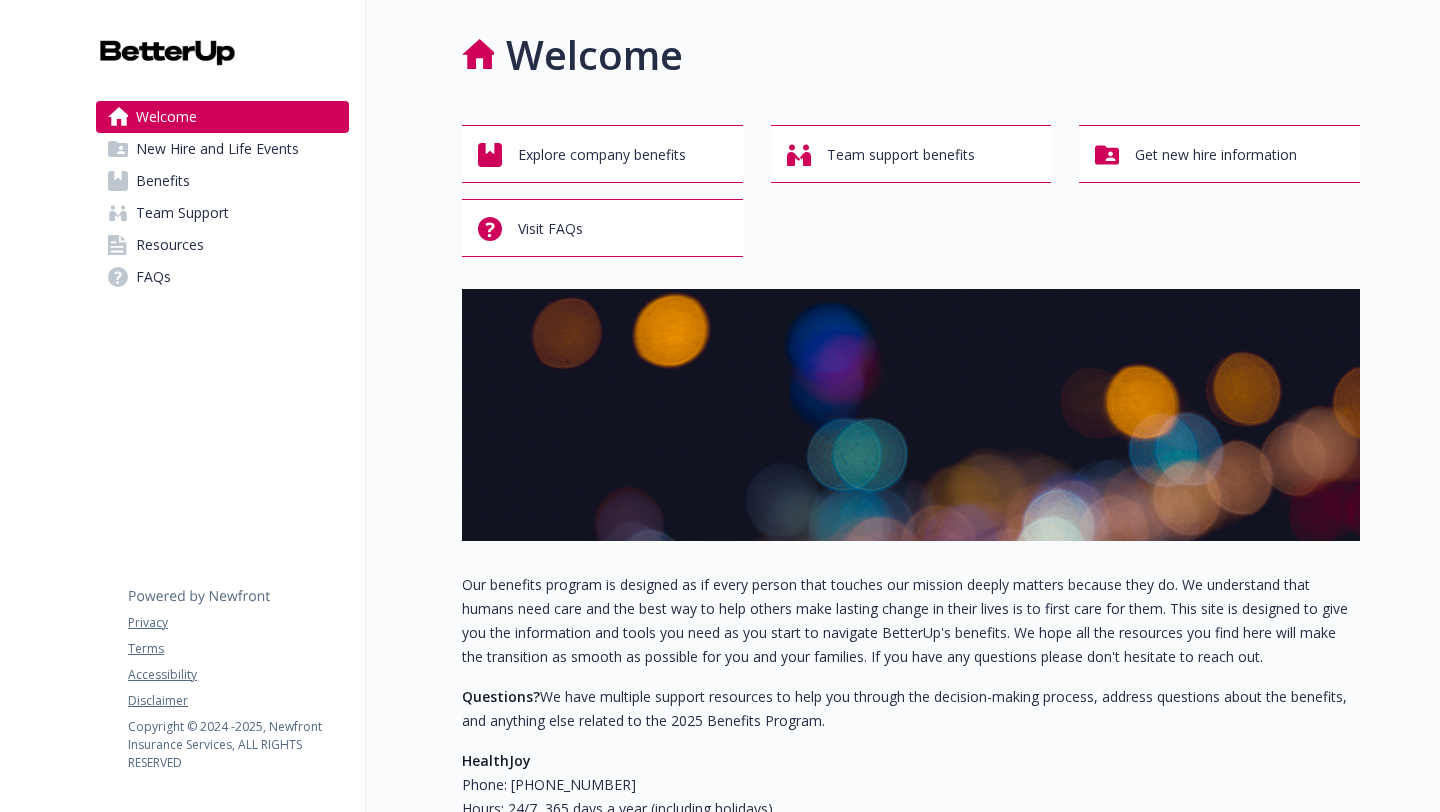 scroll, scrollTop: 0, scrollLeft: 0, axis: both 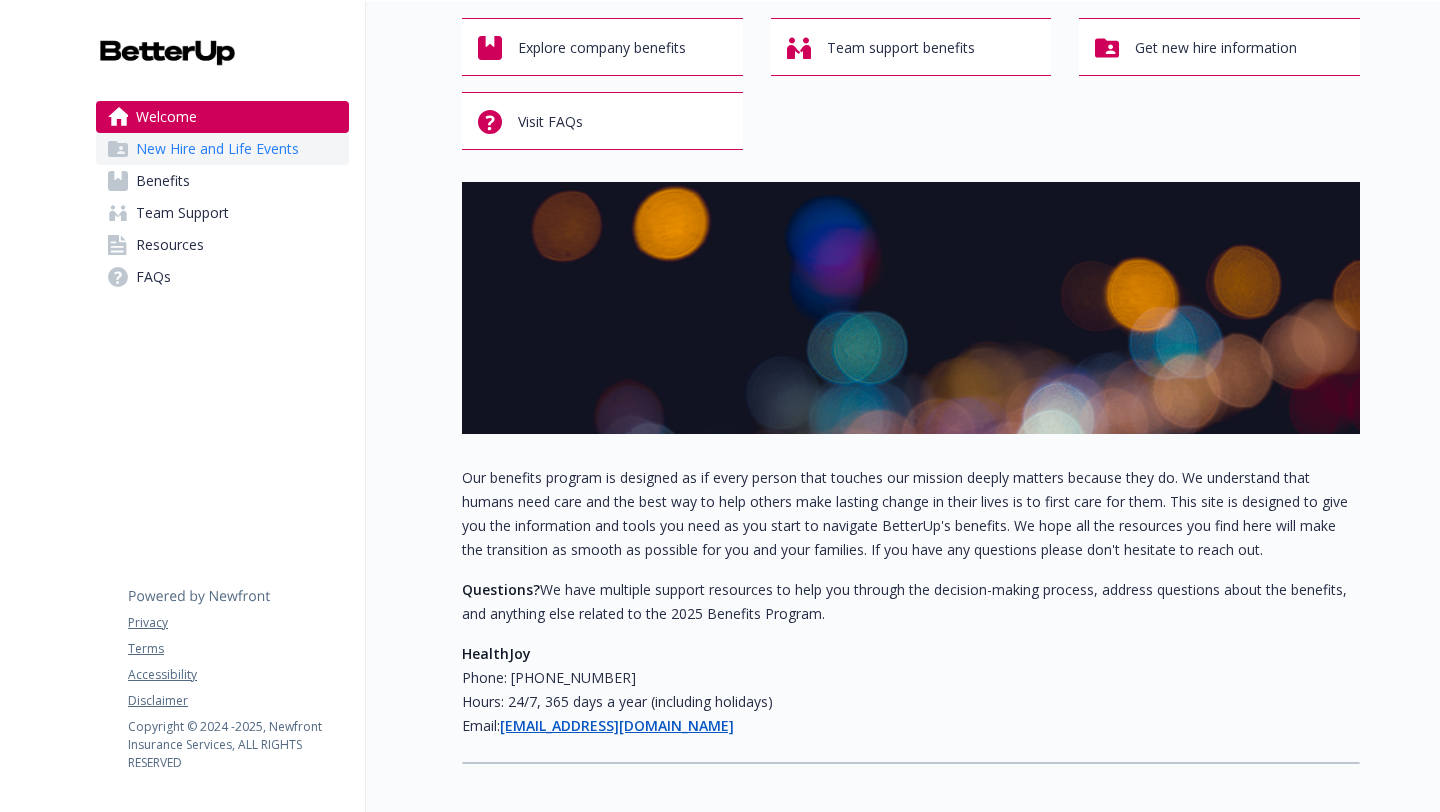 click on "New Hire and Life Events" at bounding box center (217, 149) 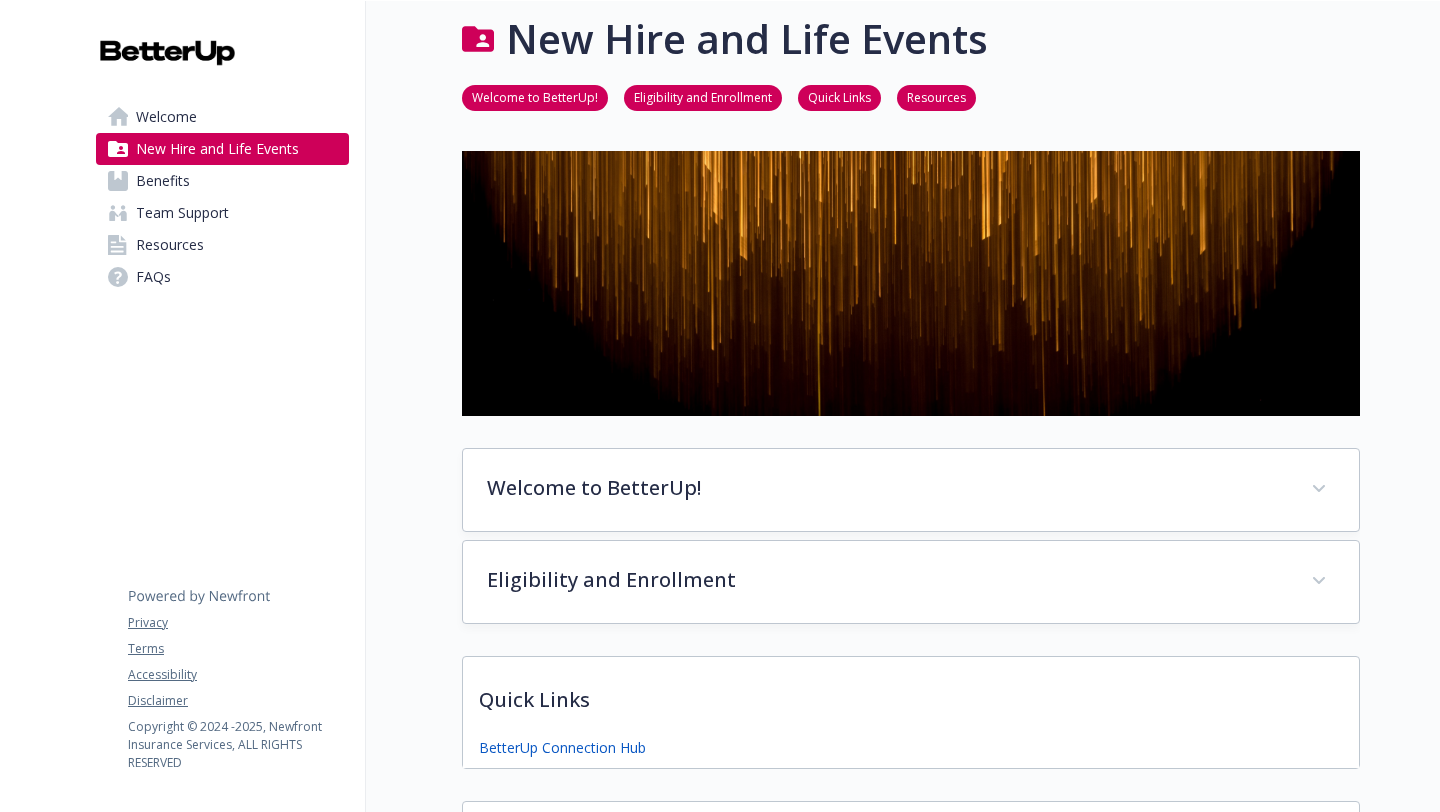 scroll, scrollTop: 107, scrollLeft: 0, axis: vertical 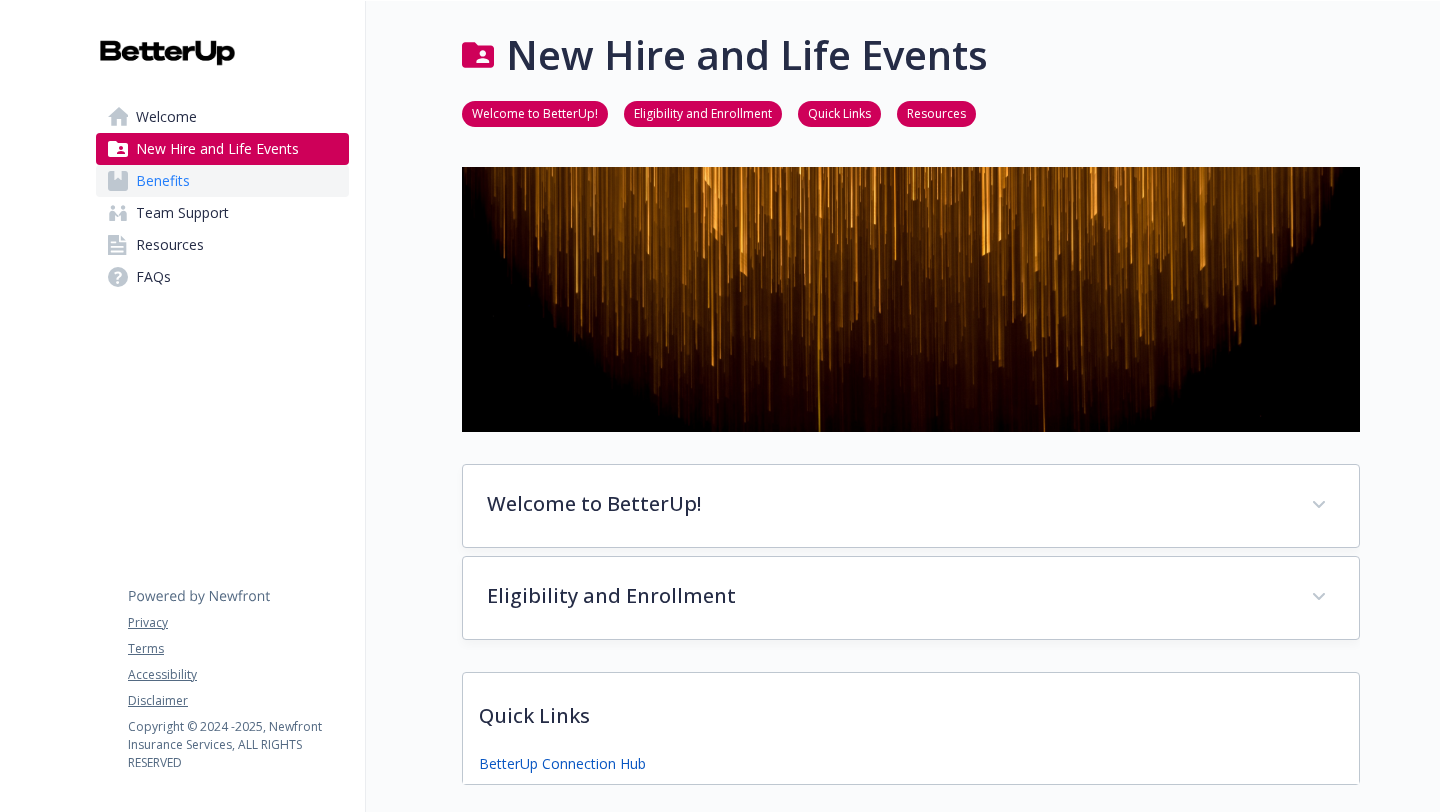 click on "Benefits" at bounding box center (222, 181) 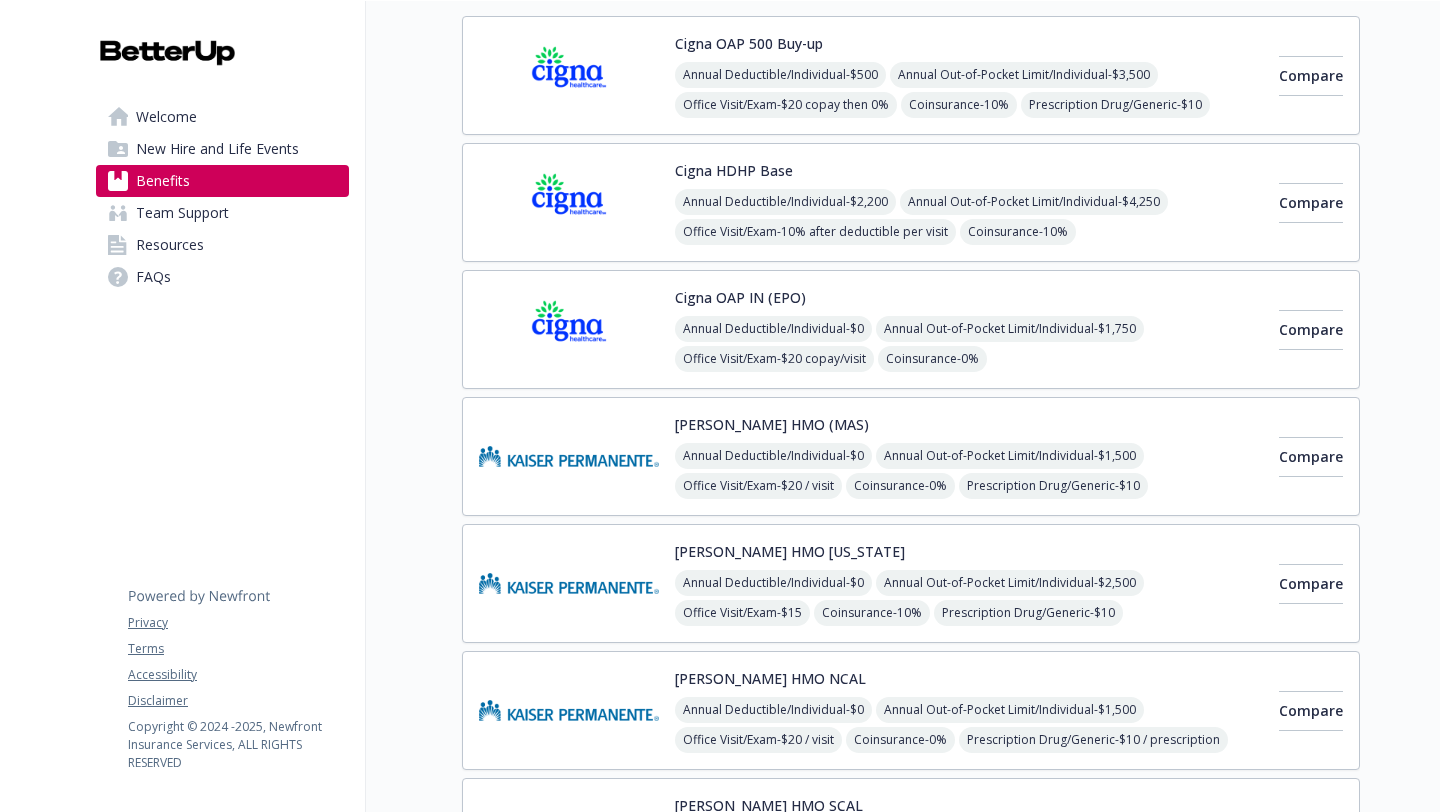 scroll, scrollTop: 0, scrollLeft: 0, axis: both 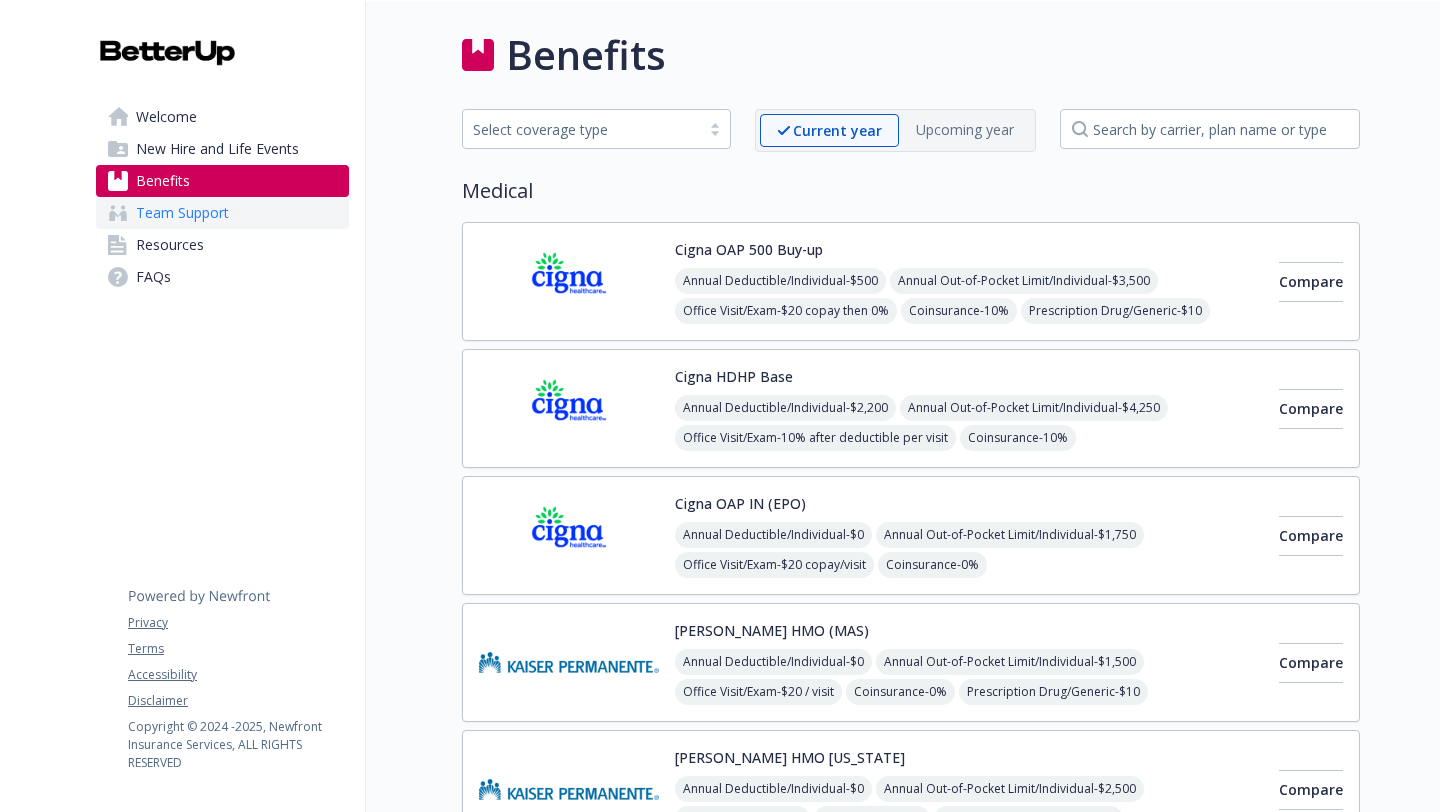 click on "Team Support" at bounding box center [222, 213] 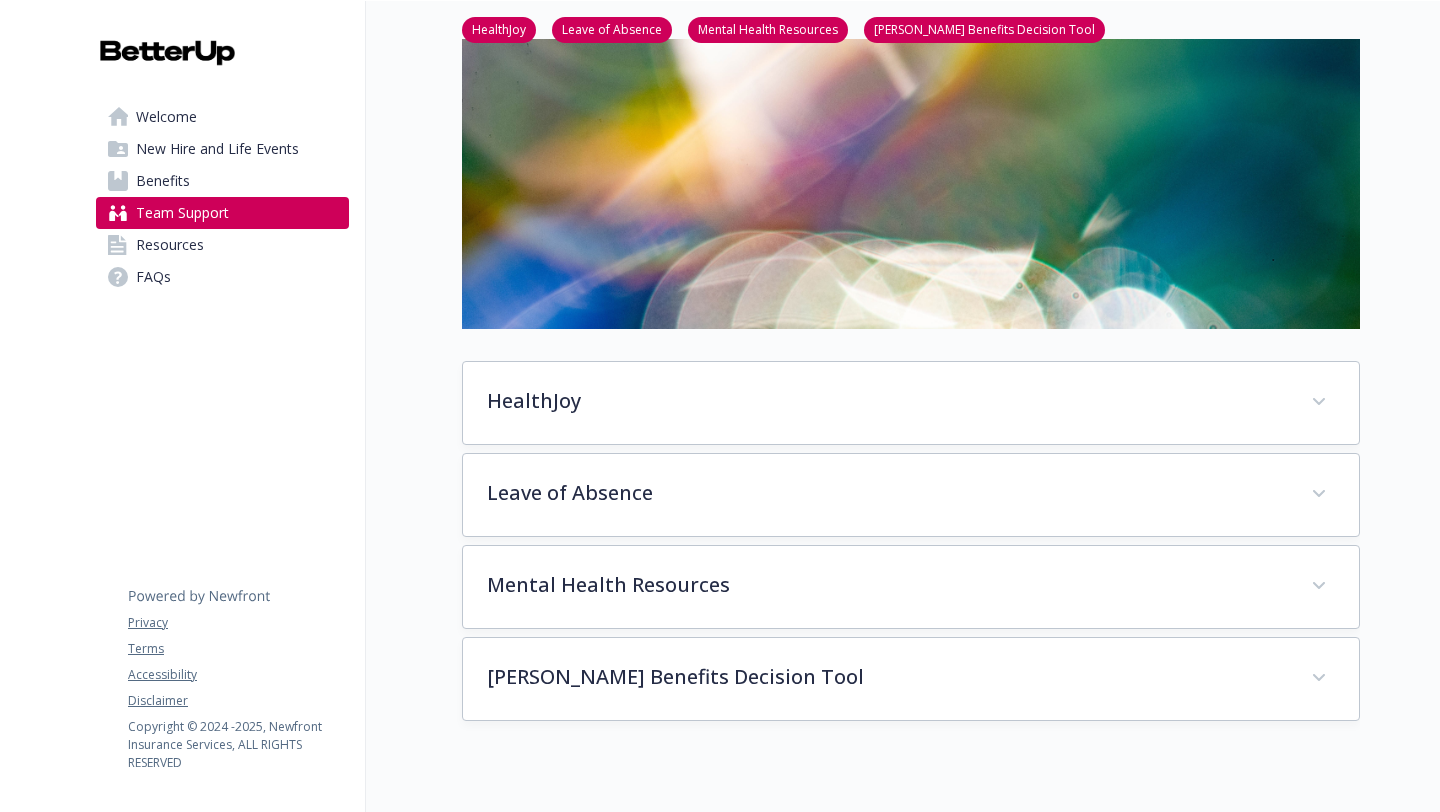 scroll, scrollTop: 0, scrollLeft: 0, axis: both 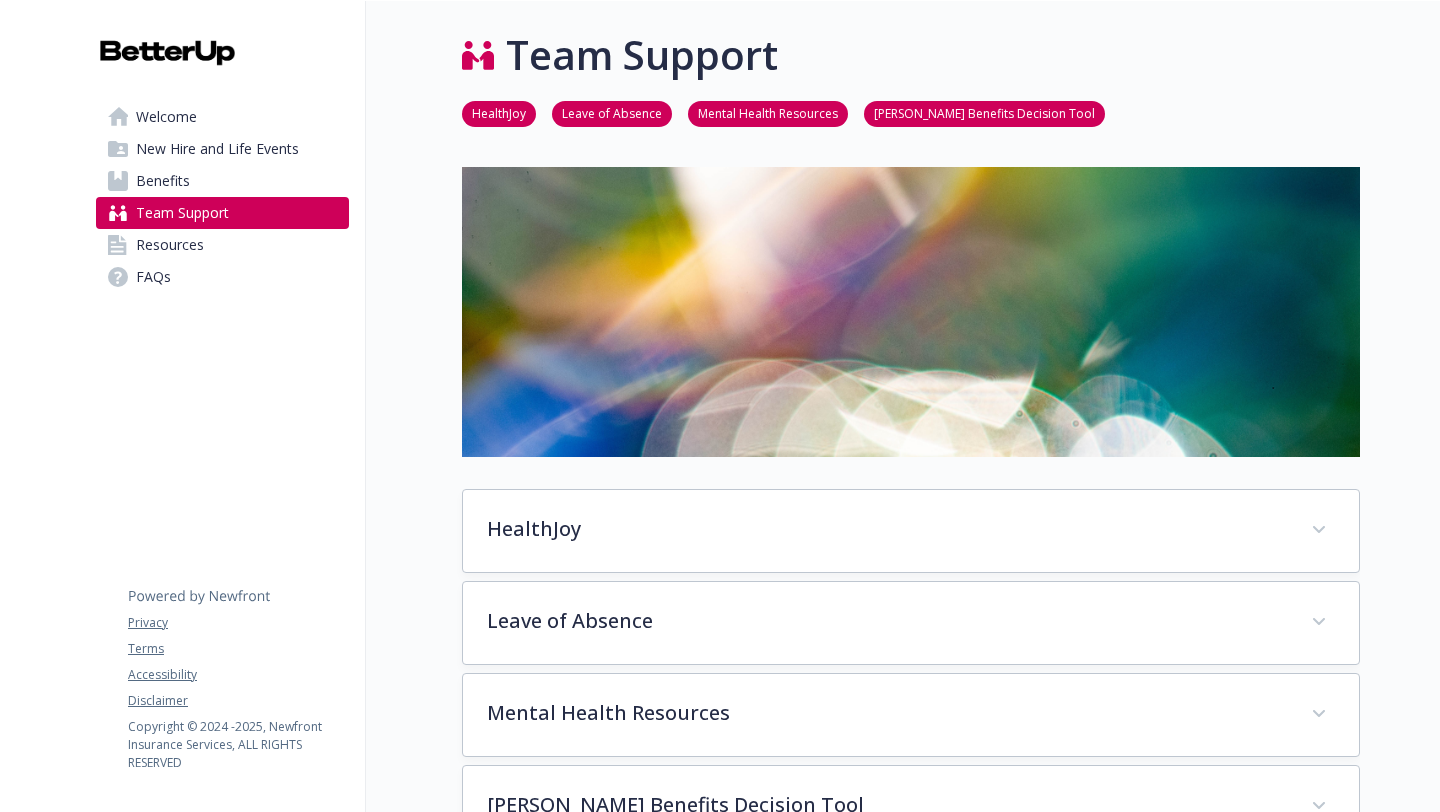 drag, startPoint x: 1439, startPoint y: 164, endPoint x: 1439, endPoint y: -5, distance: 169 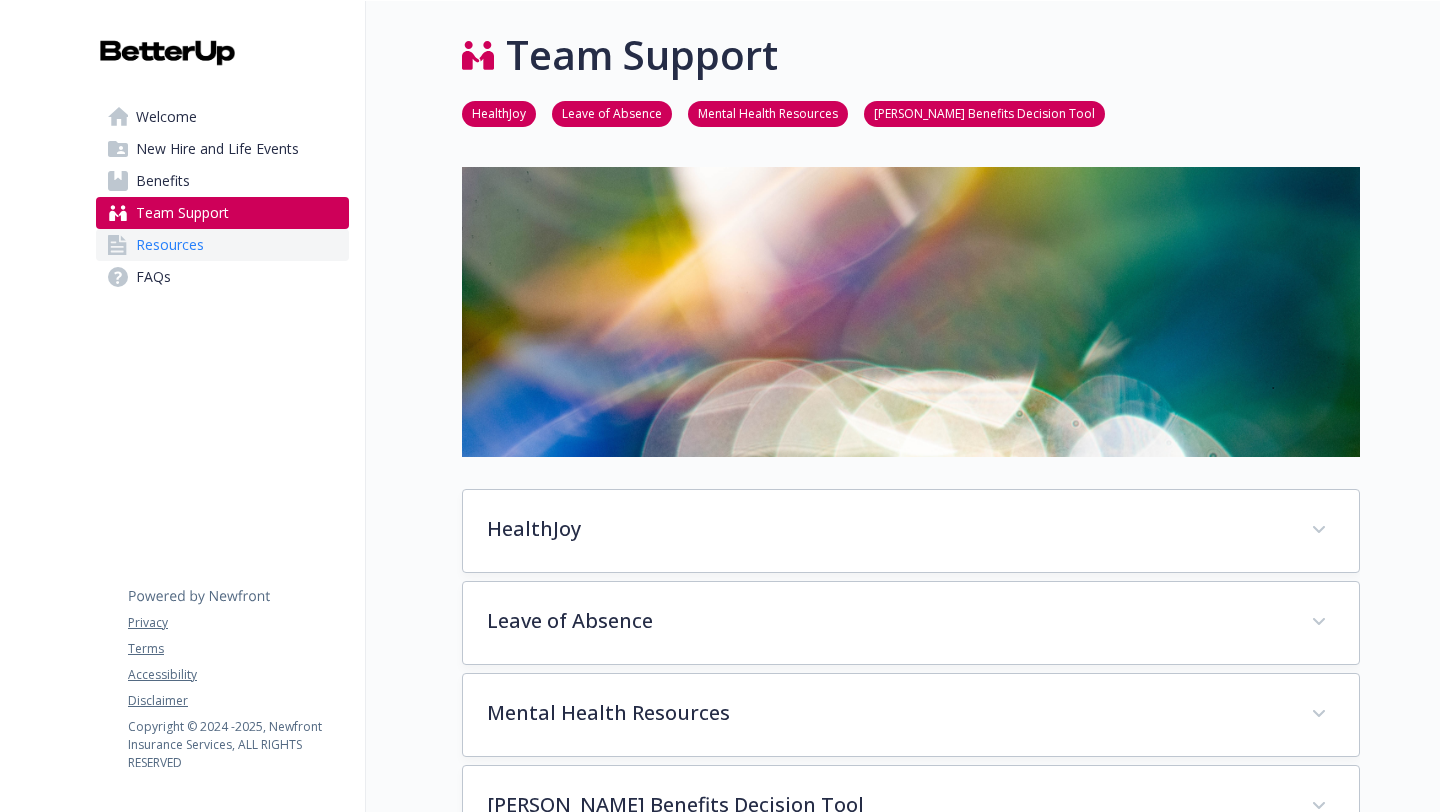 click on "Resources" at bounding box center [222, 245] 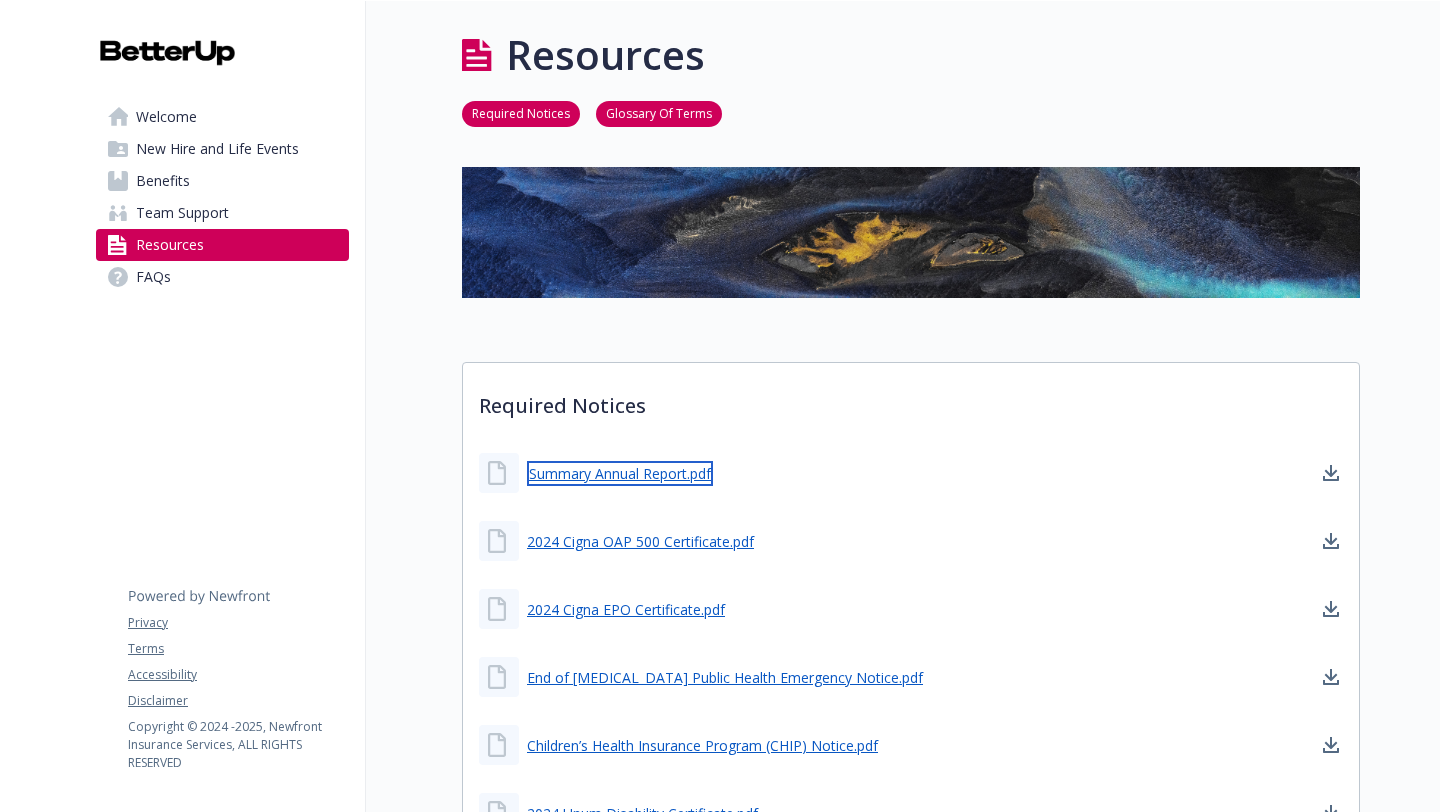click on "Summary Annual Report.pdf" at bounding box center [620, 473] 